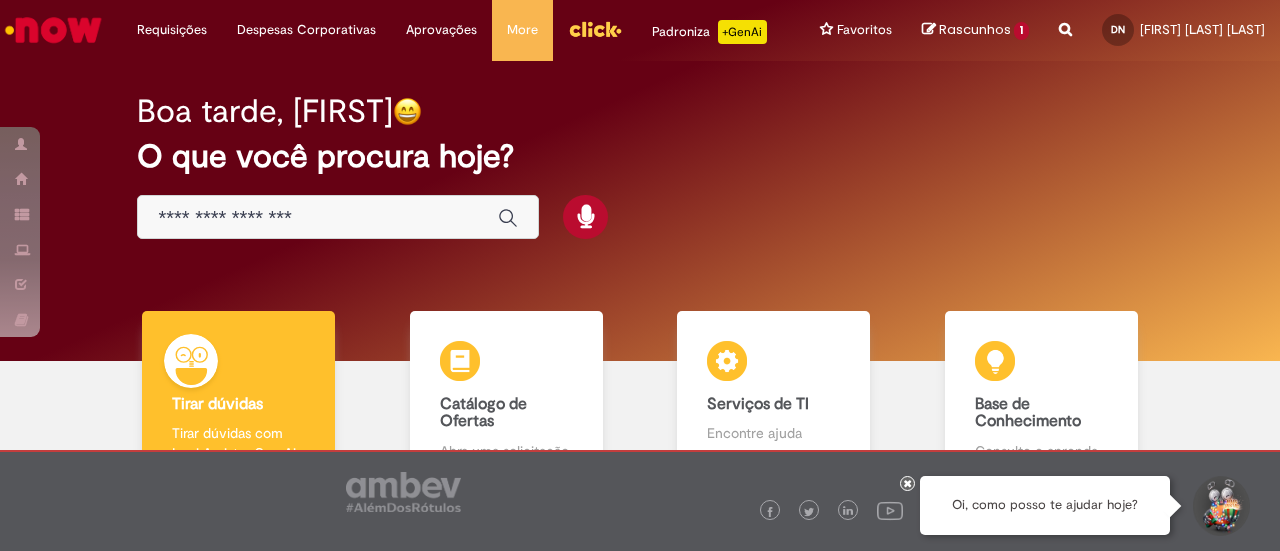 scroll, scrollTop: 0, scrollLeft: 0, axis: both 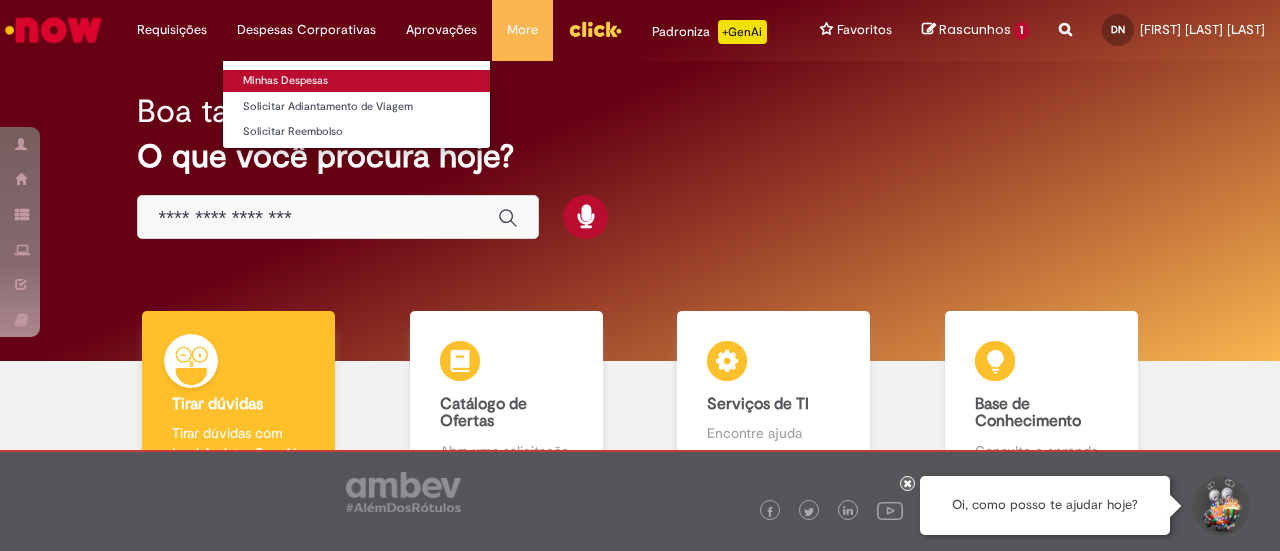 click on "Minhas Despesas" at bounding box center (356, 81) 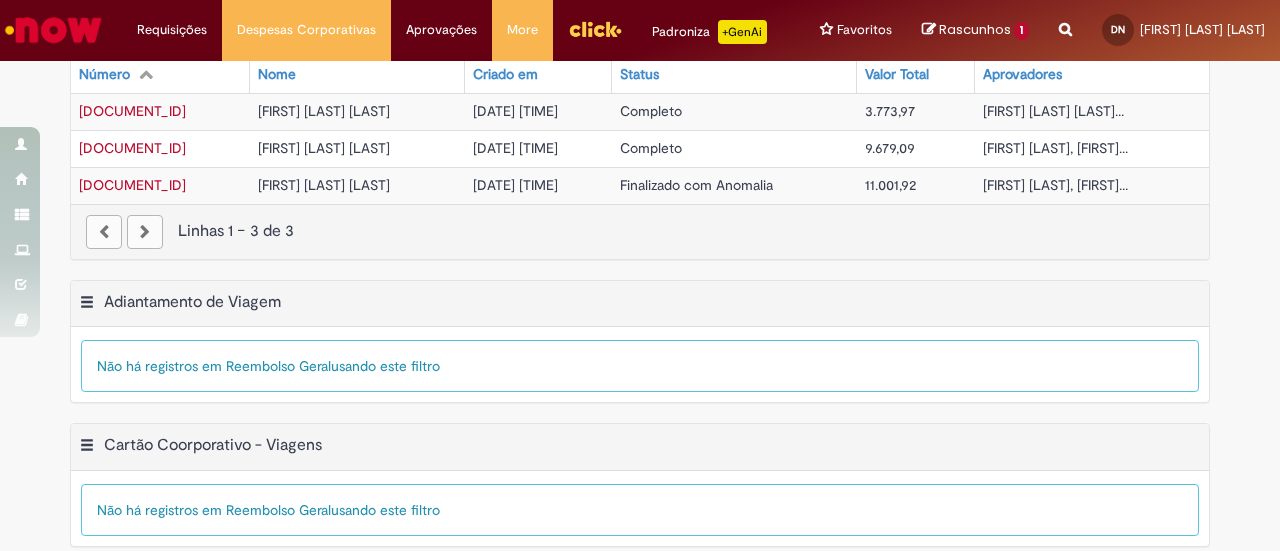 scroll, scrollTop: 432, scrollLeft: 0, axis: vertical 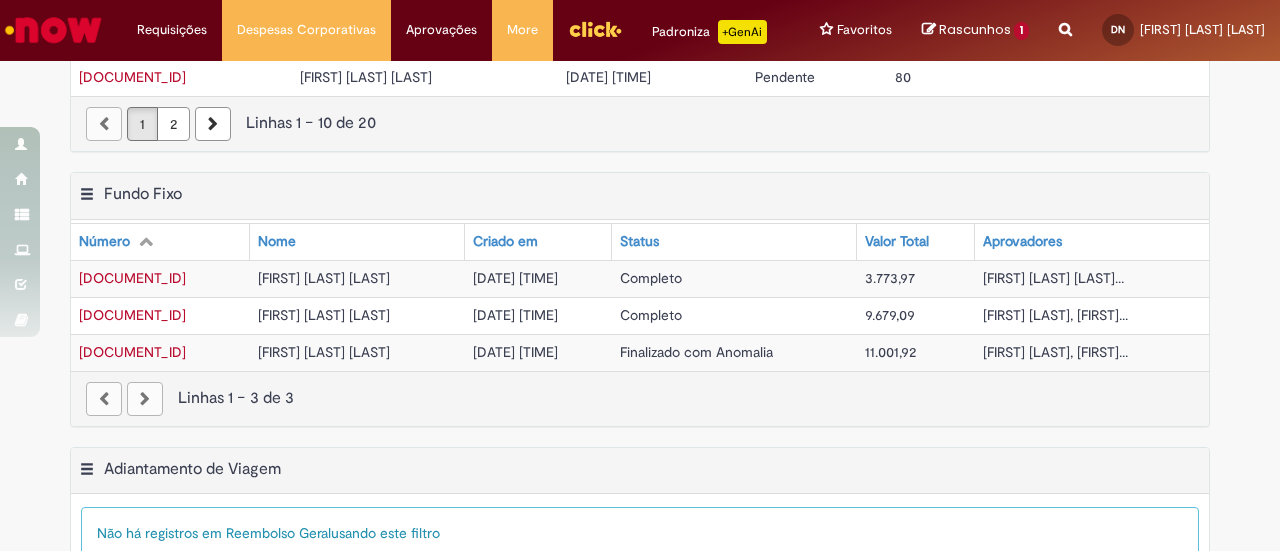 click on "[DATE] [TIME]" at bounding box center (515, 352) 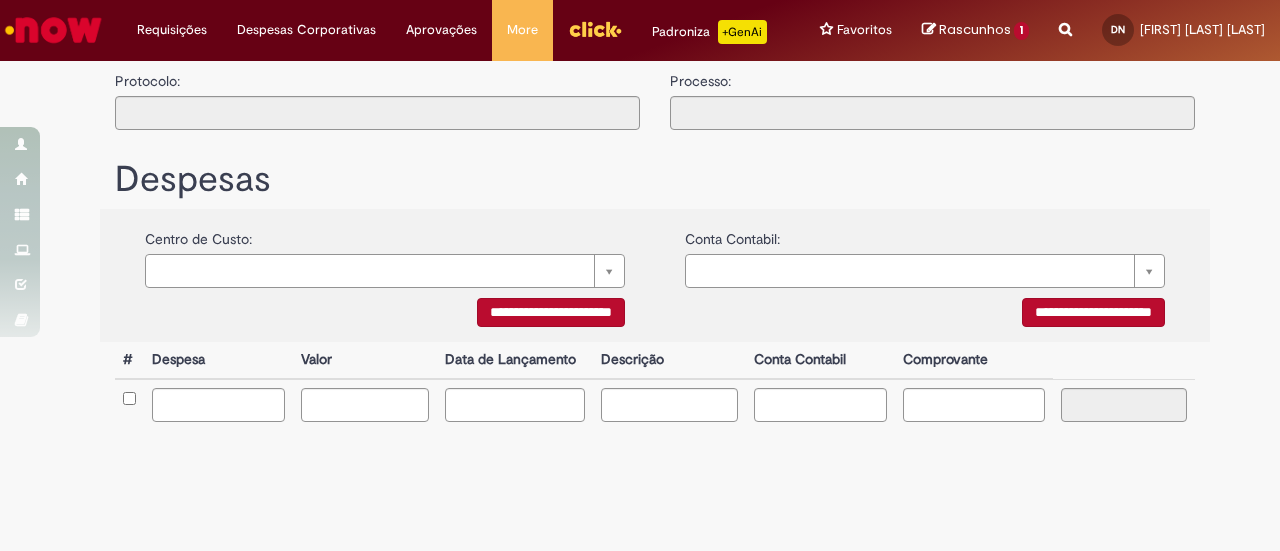 type on "**********" 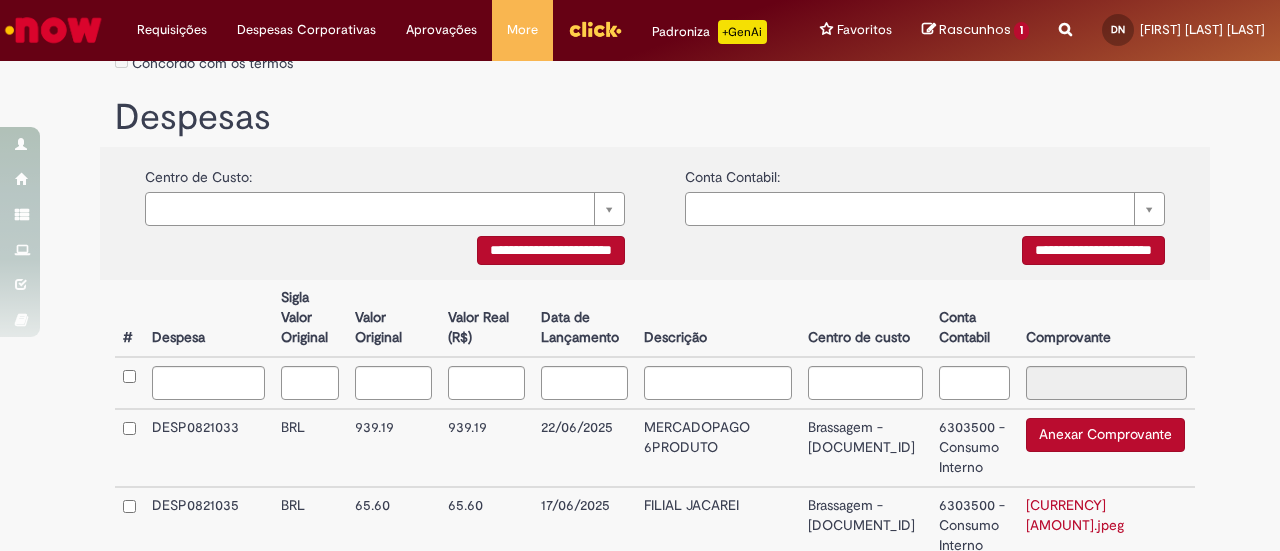scroll, scrollTop: 796, scrollLeft: 0, axis: vertical 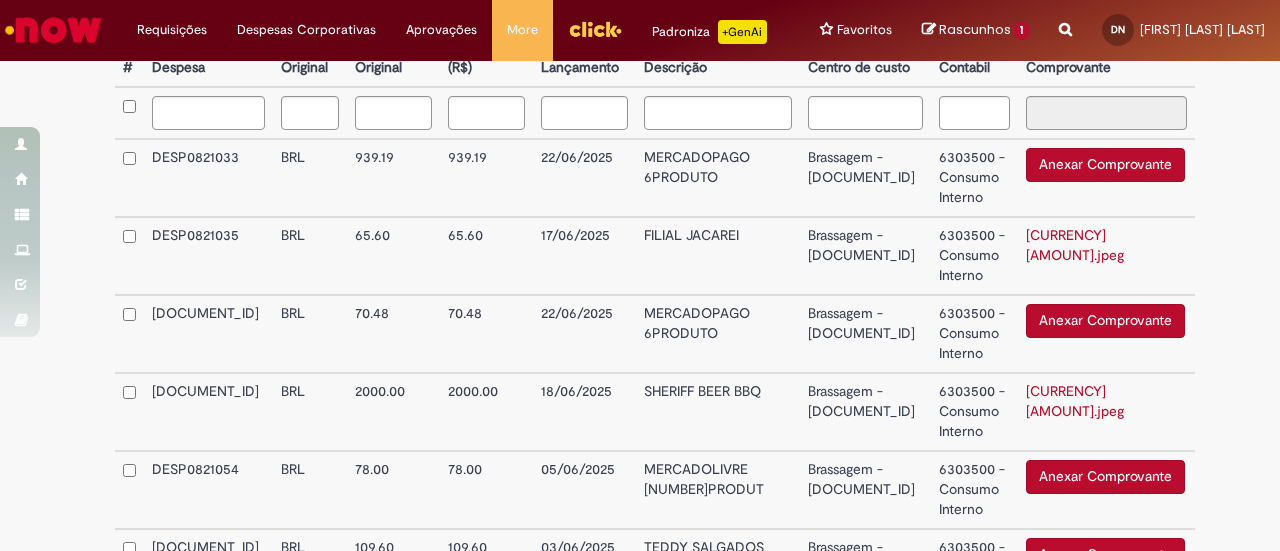 click on "MERCADOPAGO  6PRODUTO" at bounding box center [718, 334] 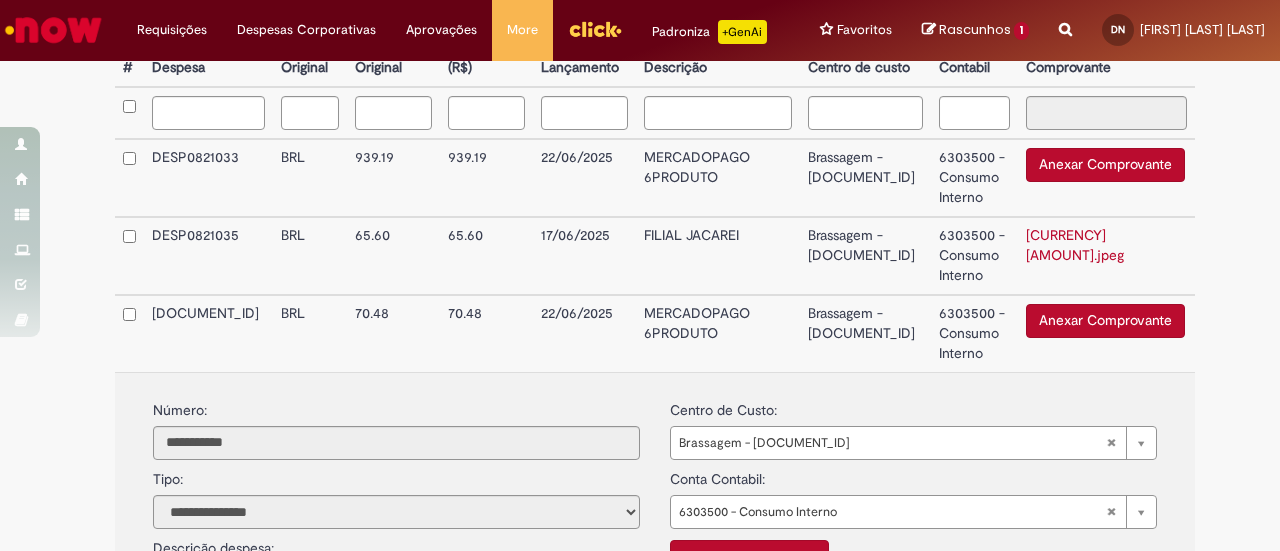 scroll, scrollTop: 938, scrollLeft: 0, axis: vertical 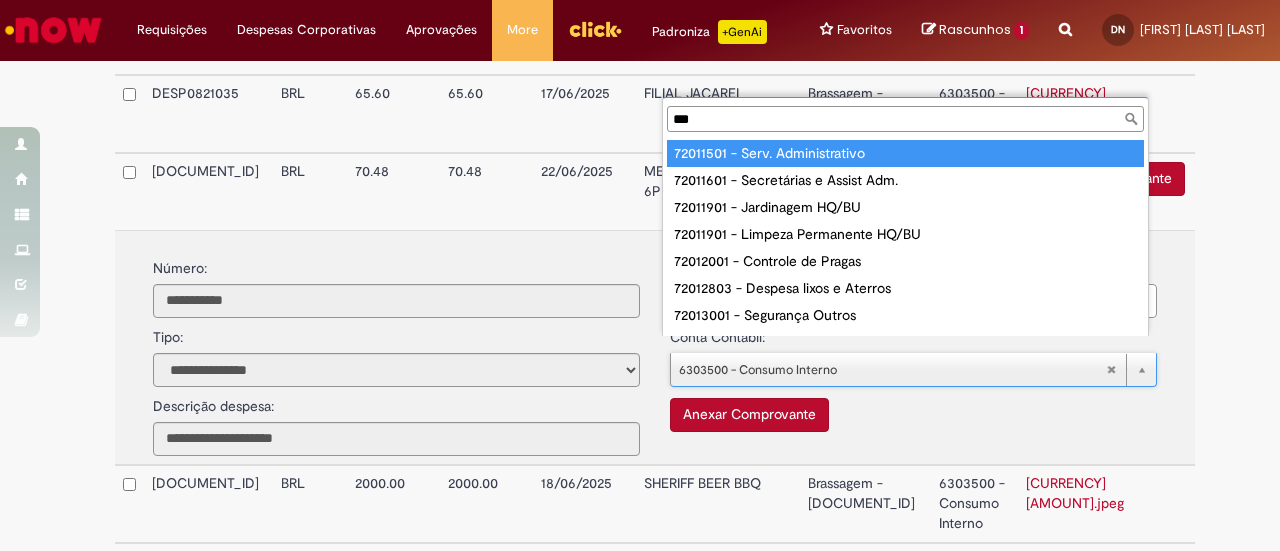 type on "****" 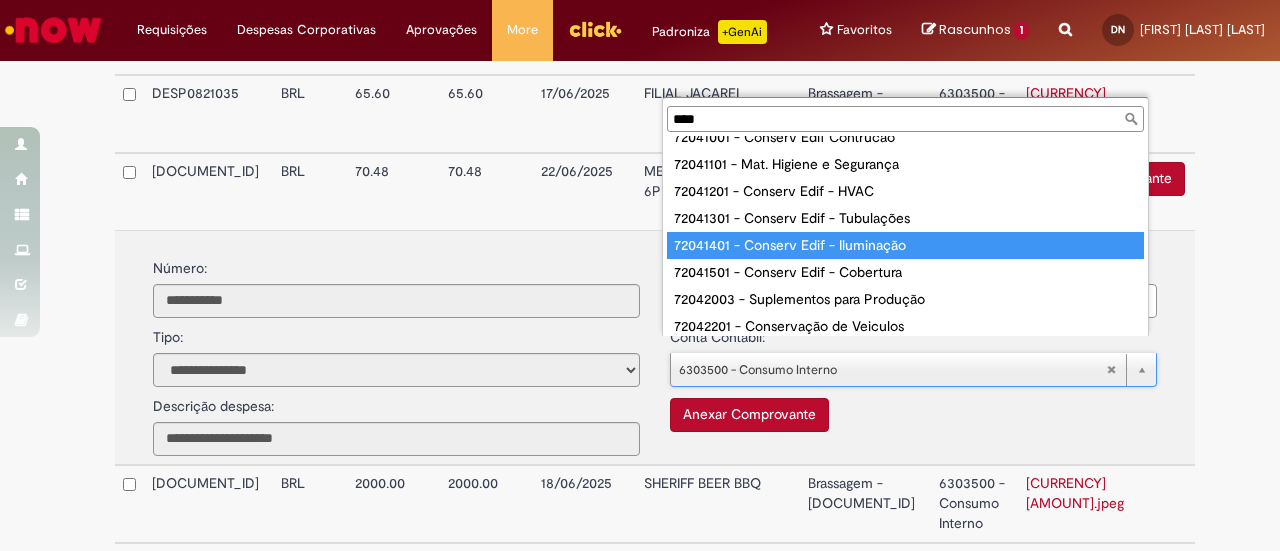 scroll, scrollTop: 0, scrollLeft: 0, axis: both 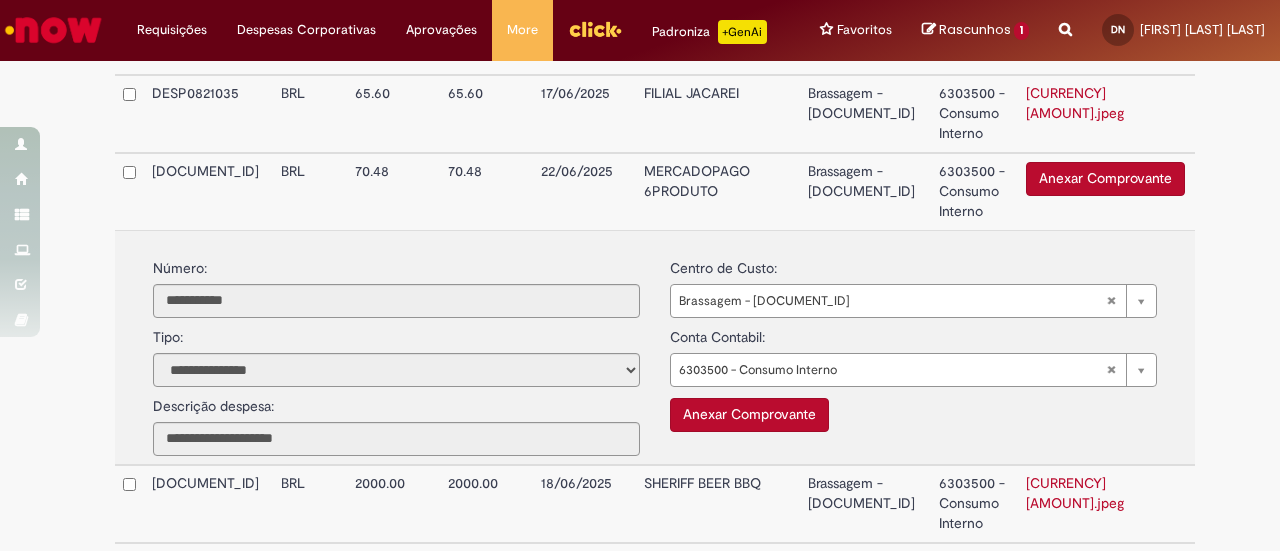 click on "**********" at bounding box center [655, 1223] 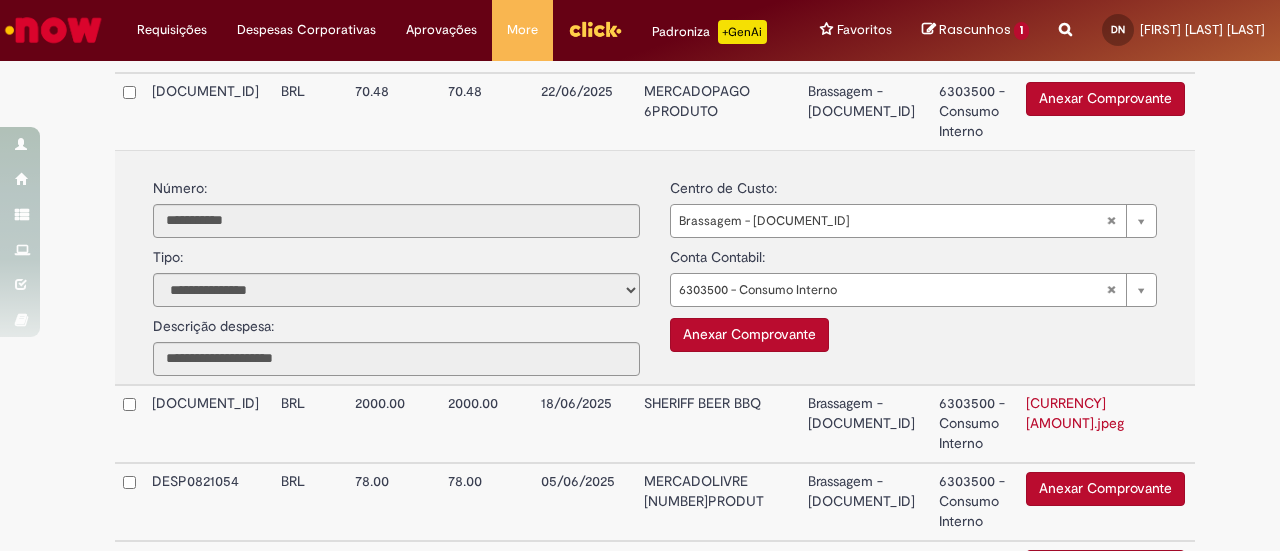 scroll, scrollTop: 957, scrollLeft: 0, axis: vertical 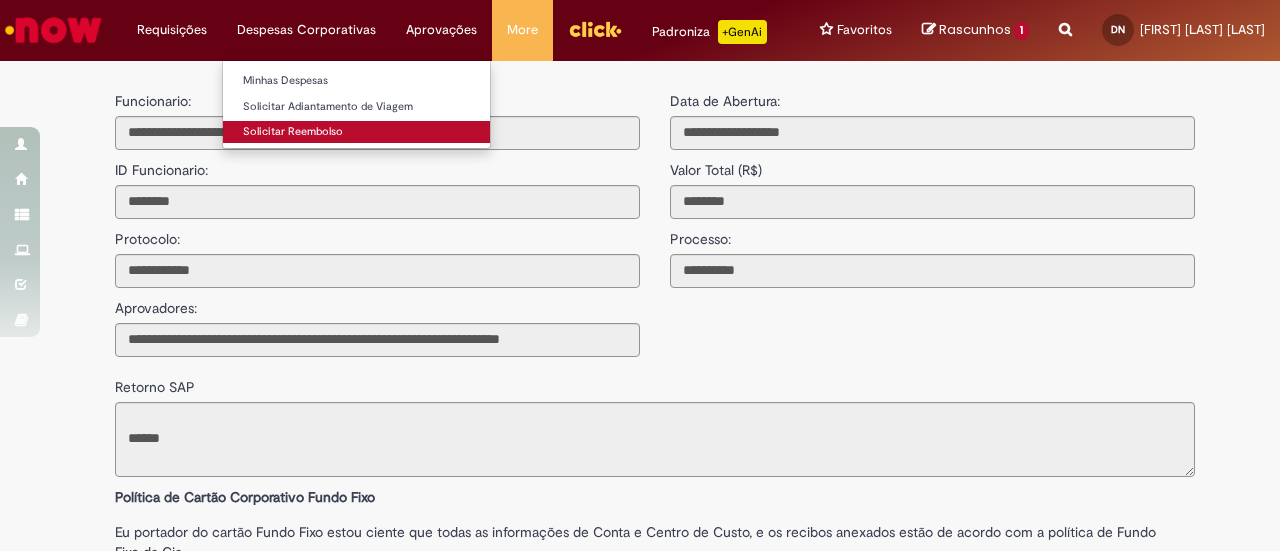 click on "Solicitar Reembolso" at bounding box center (356, 132) 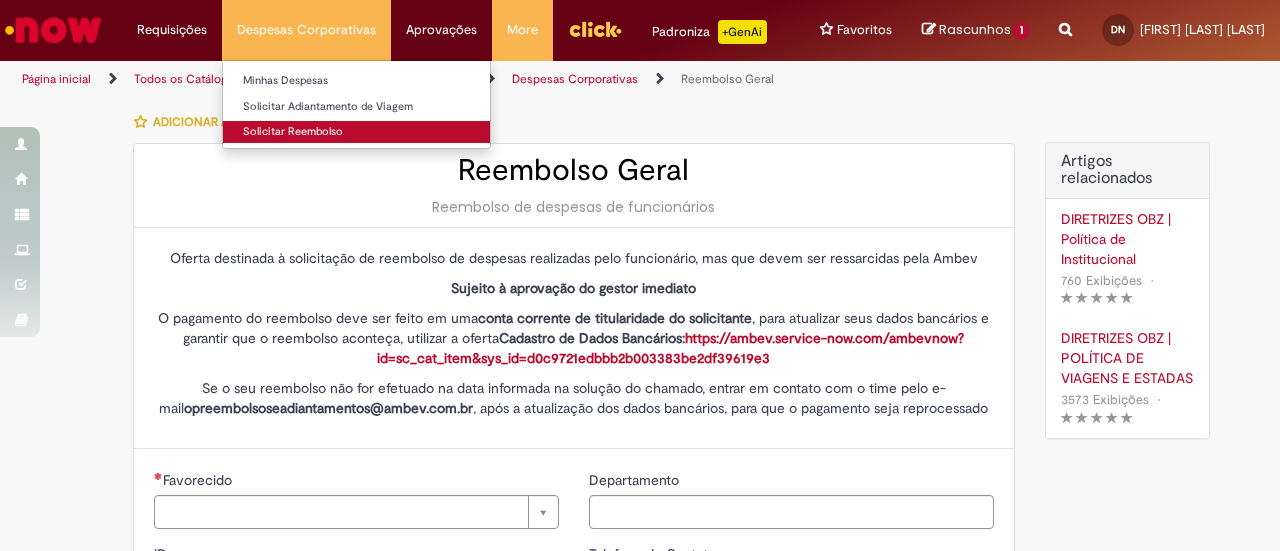 type on "********" 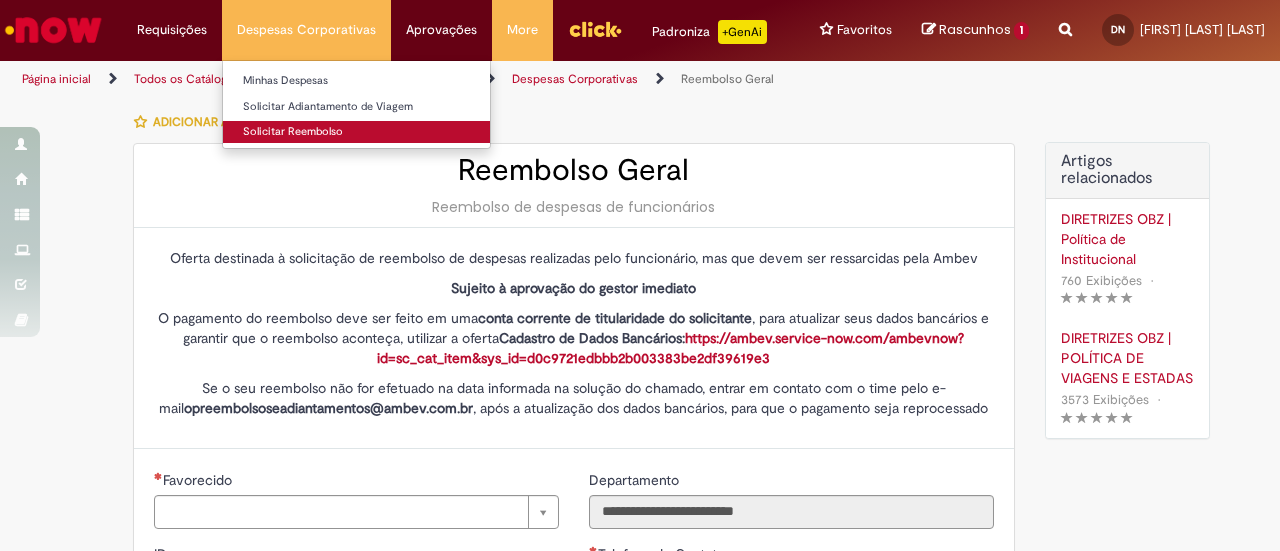 type on "**********" 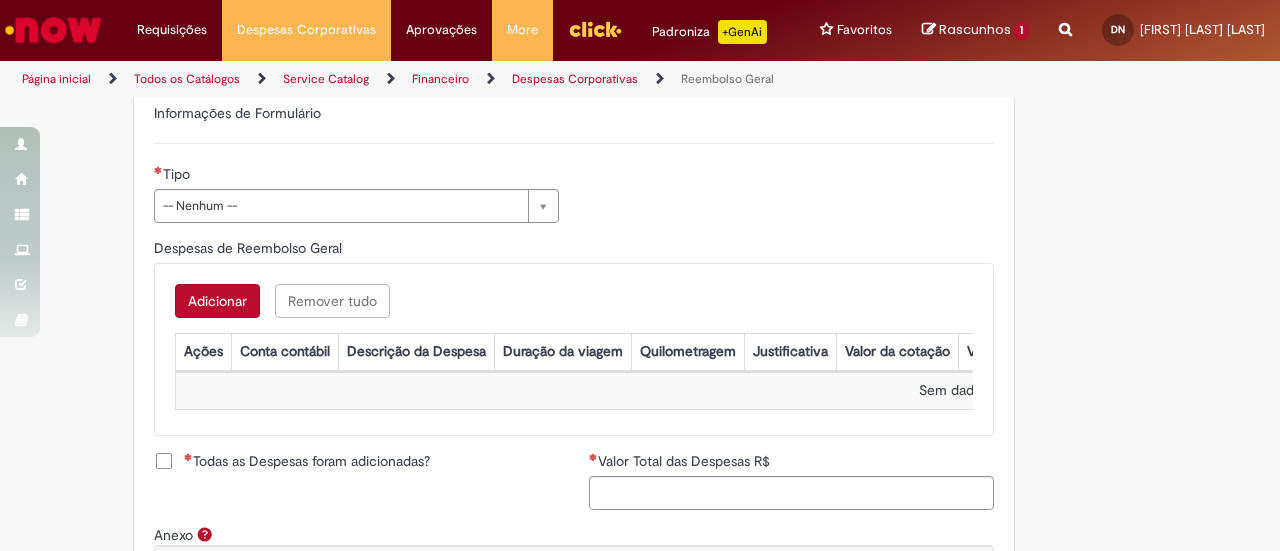 scroll, scrollTop: 703, scrollLeft: 0, axis: vertical 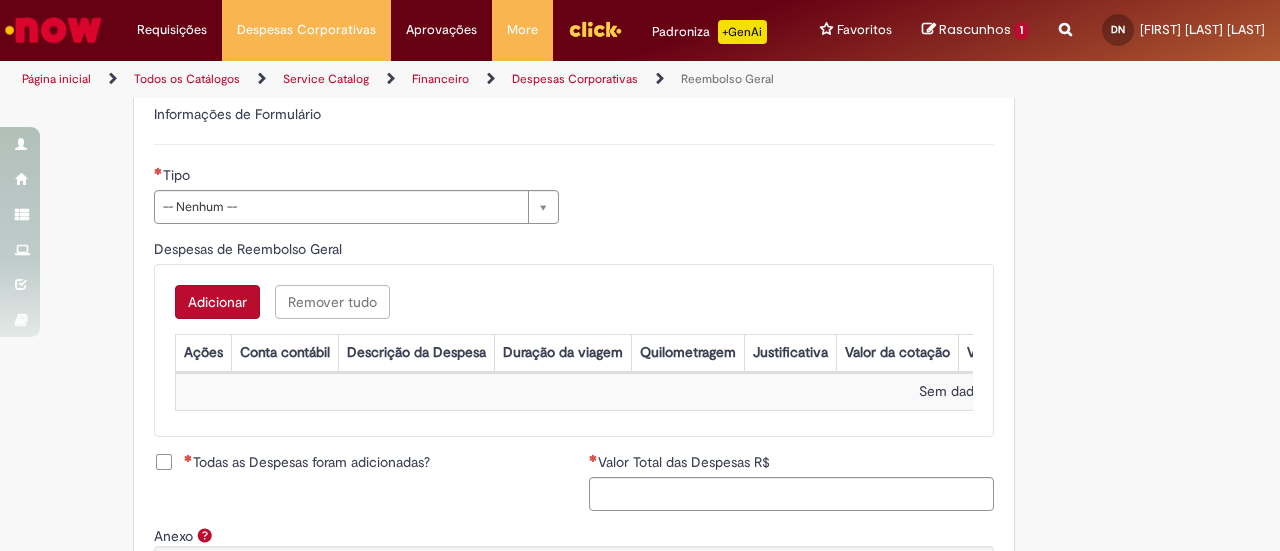 click on "Adicionar" at bounding box center (217, 302) 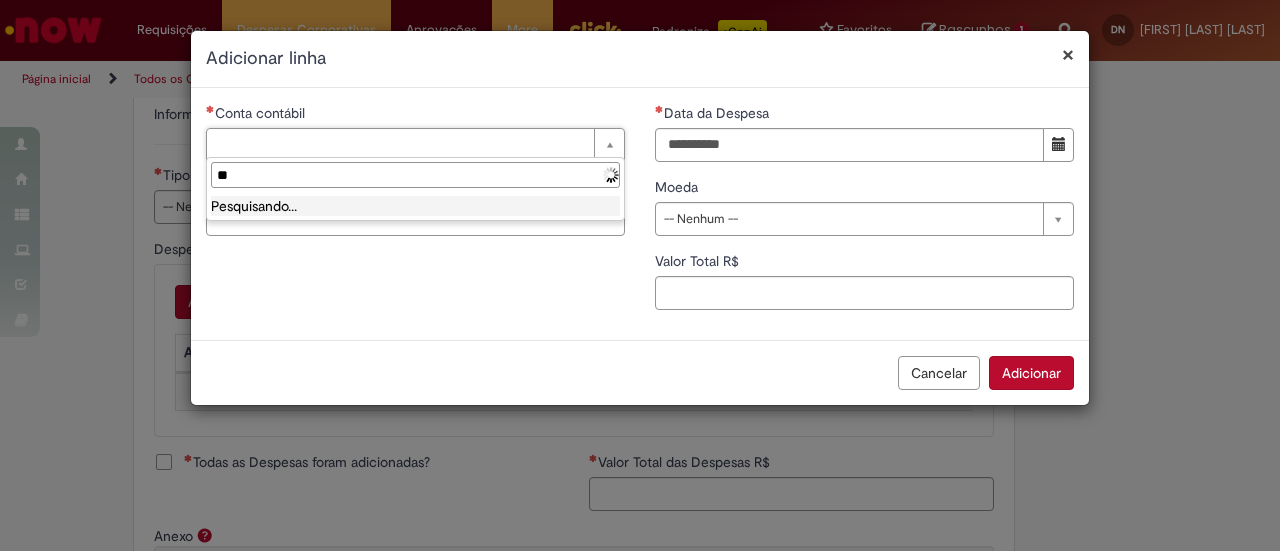 type on "*" 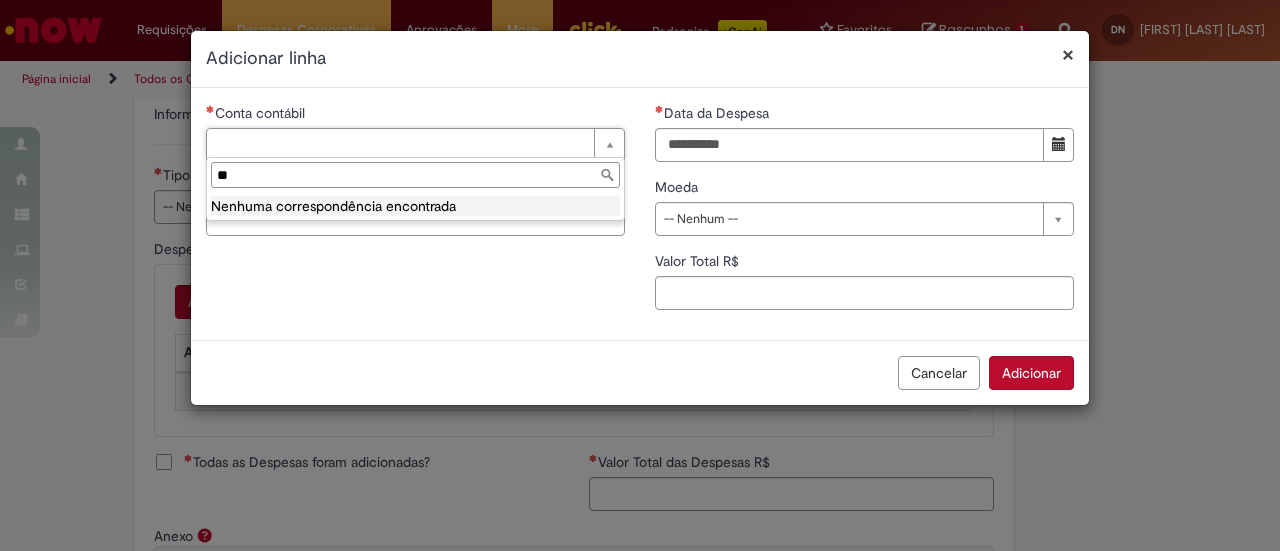 type on "*" 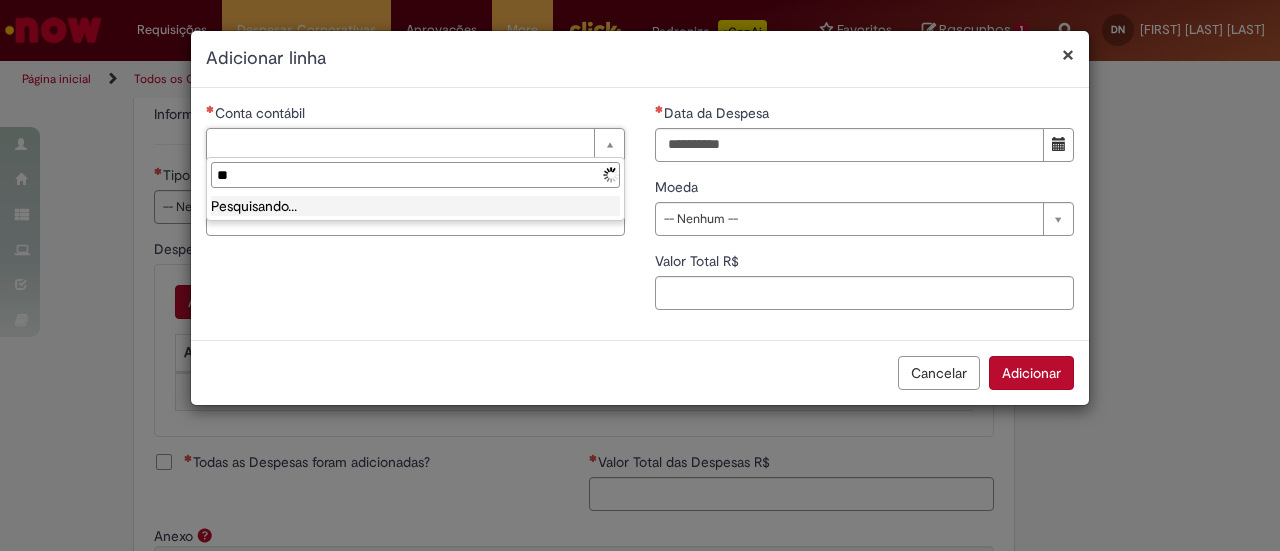 type on "*" 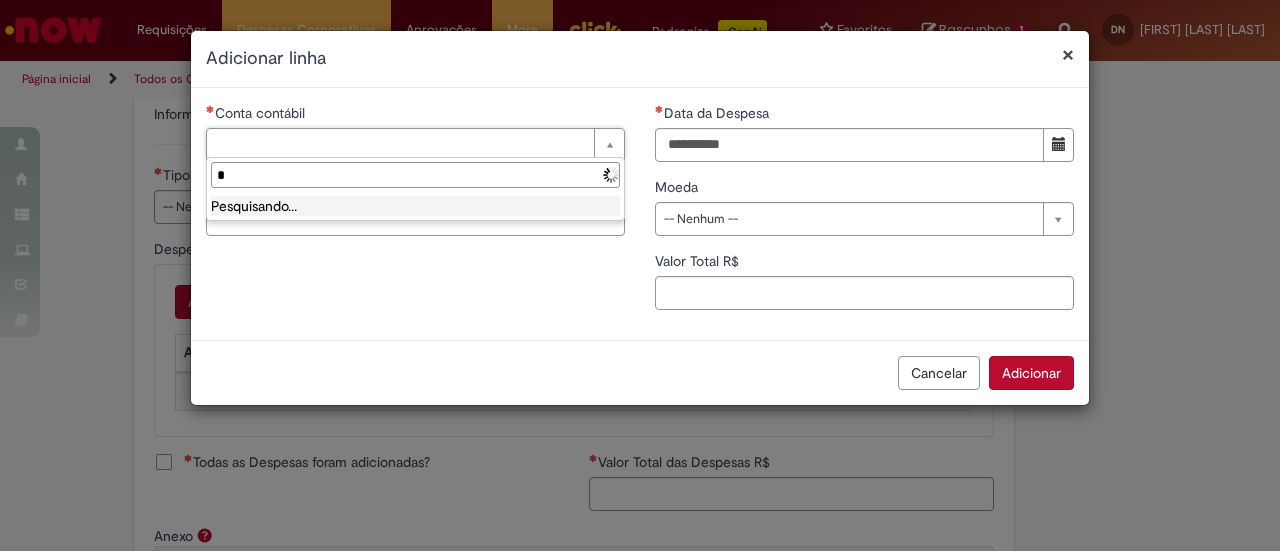 type 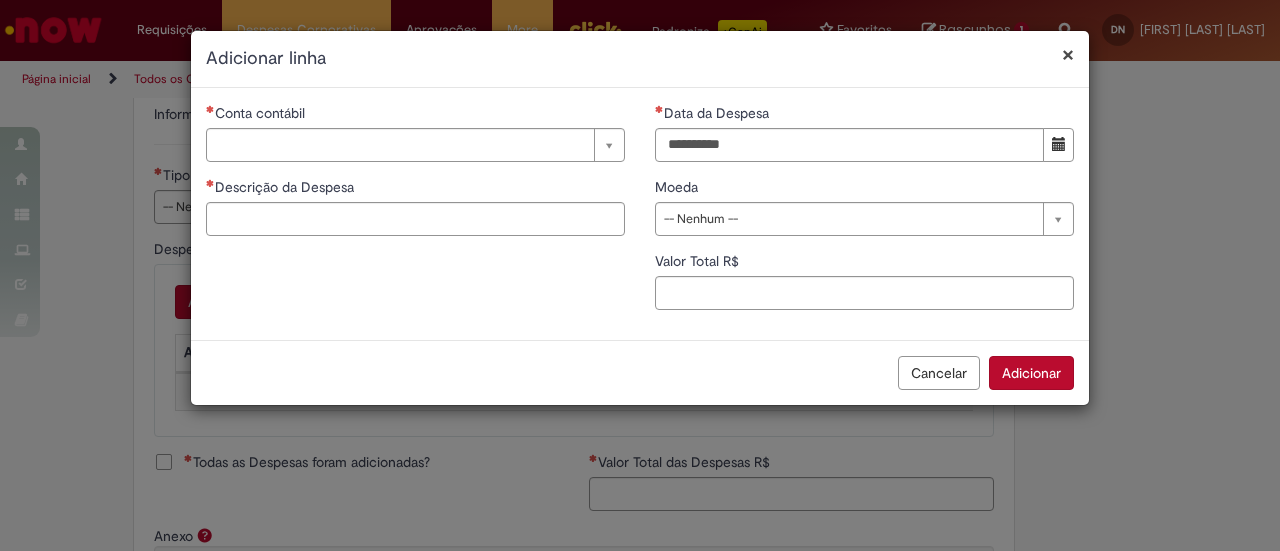 click on "Cancelar" at bounding box center (939, 373) 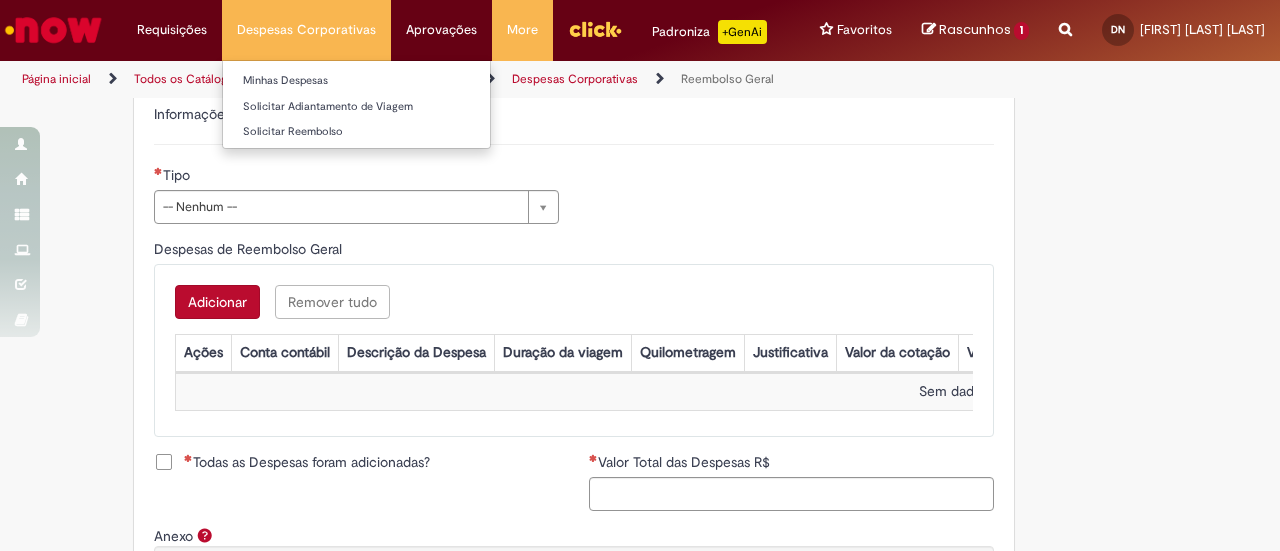 click on "Despesas Corporativas
Minhas Despesas
Solicitar Adiantamento de Viagem
Solicitar Reembolso" at bounding box center [306, 30] 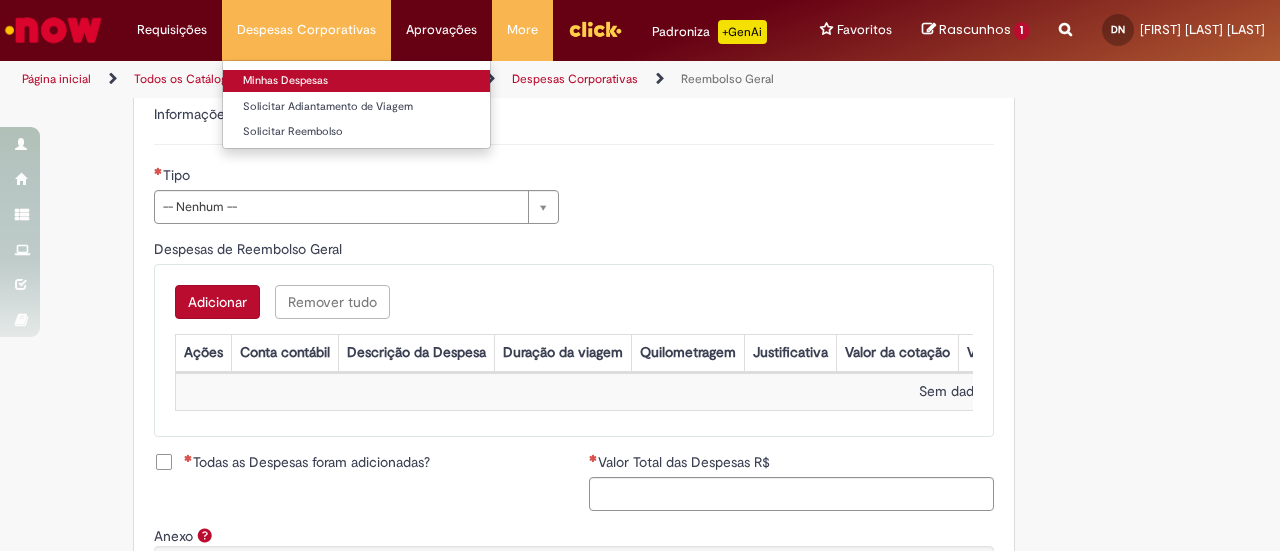 click on "Minhas Despesas" at bounding box center [356, 81] 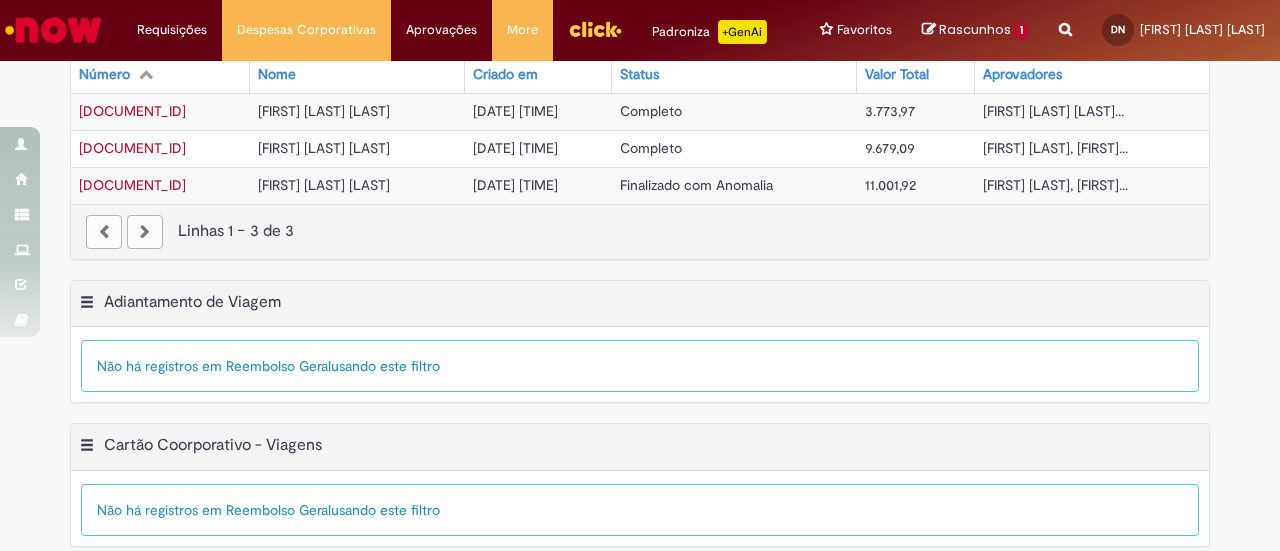 scroll, scrollTop: 545, scrollLeft: 0, axis: vertical 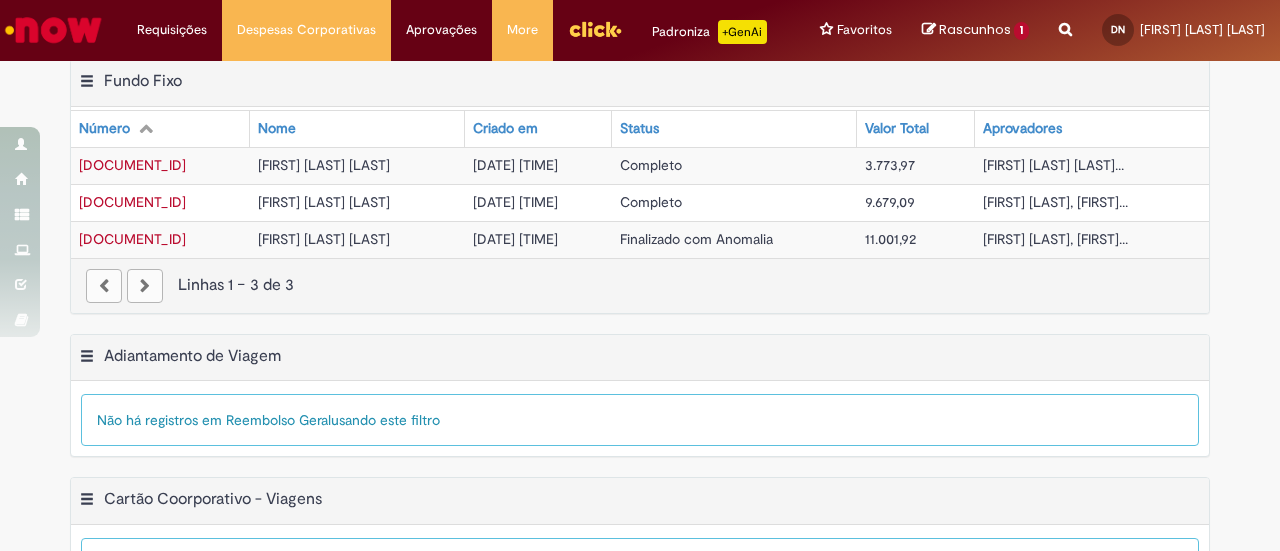 click on "[DATE] [TIME]" at bounding box center (515, 239) 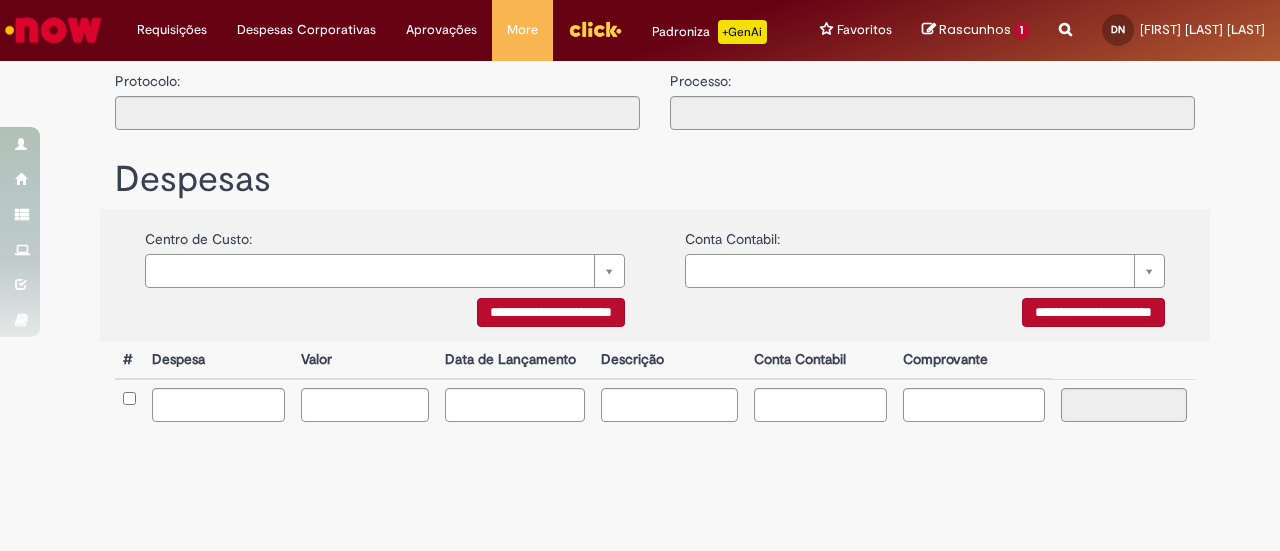 scroll, scrollTop: 0, scrollLeft: 0, axis: both 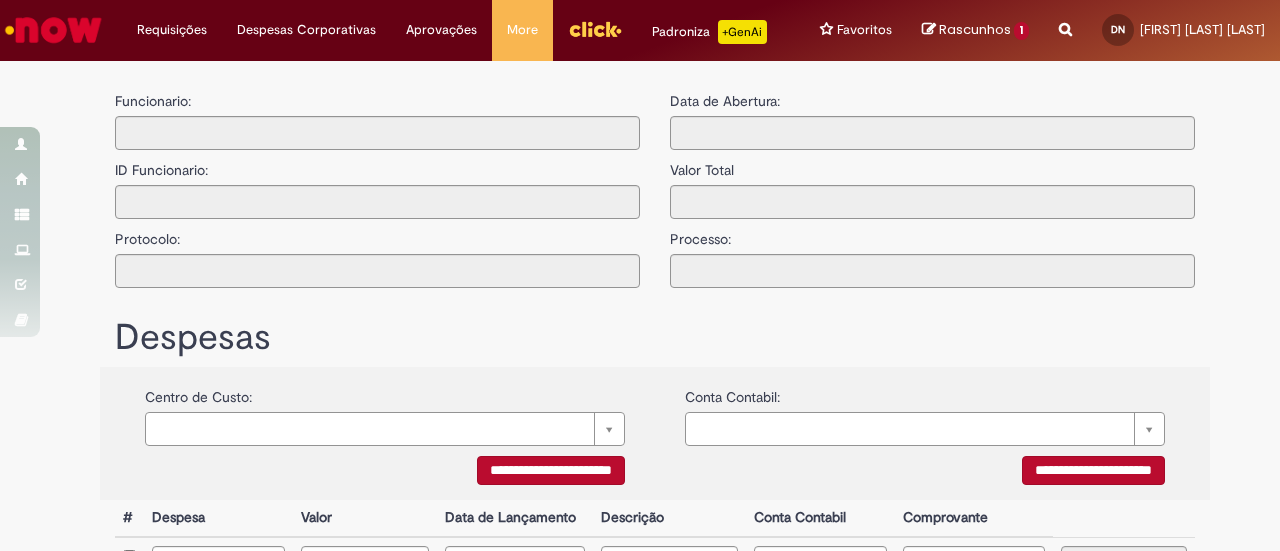 type on "**********" 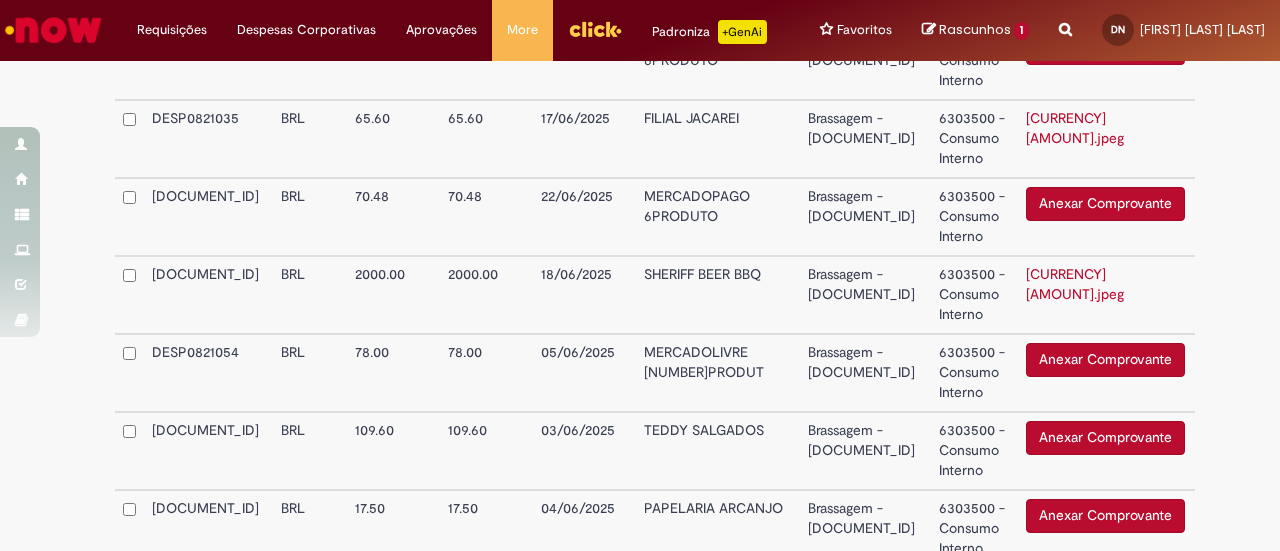 scroll, scrollTop: 916, scrollLeft: 0, axis: vertical 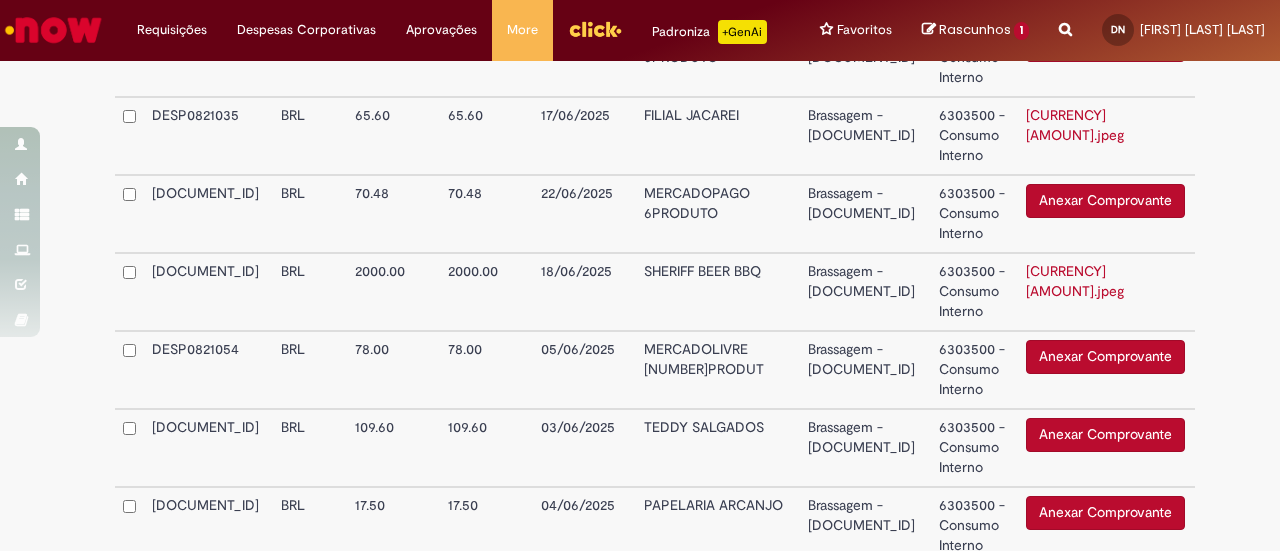 click on "70.48" at bounding box center [486, 214] 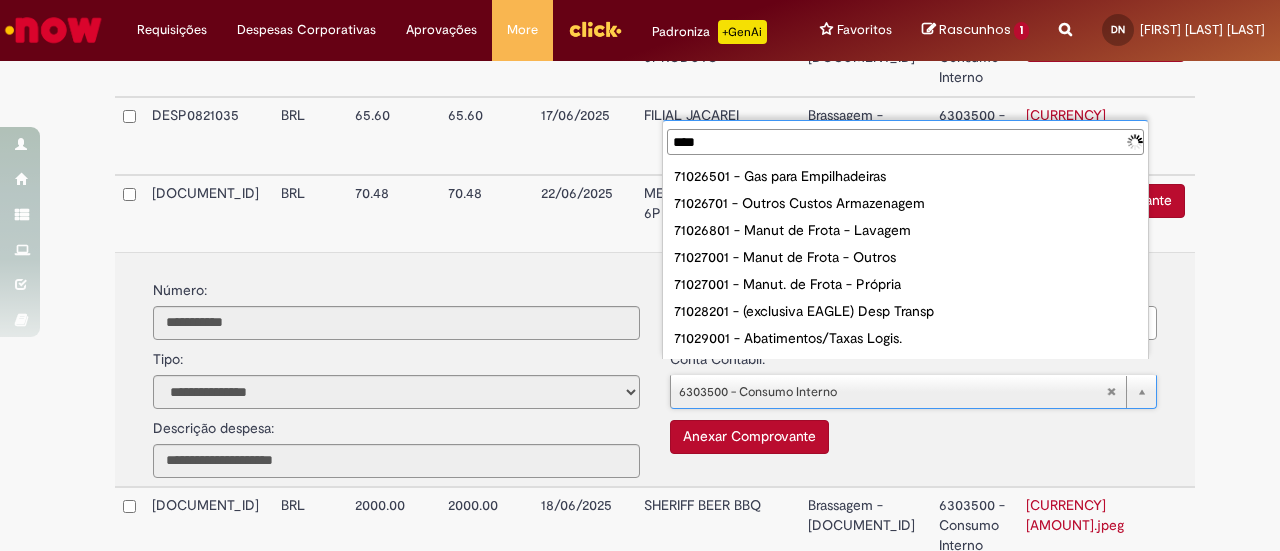 type on "*****" 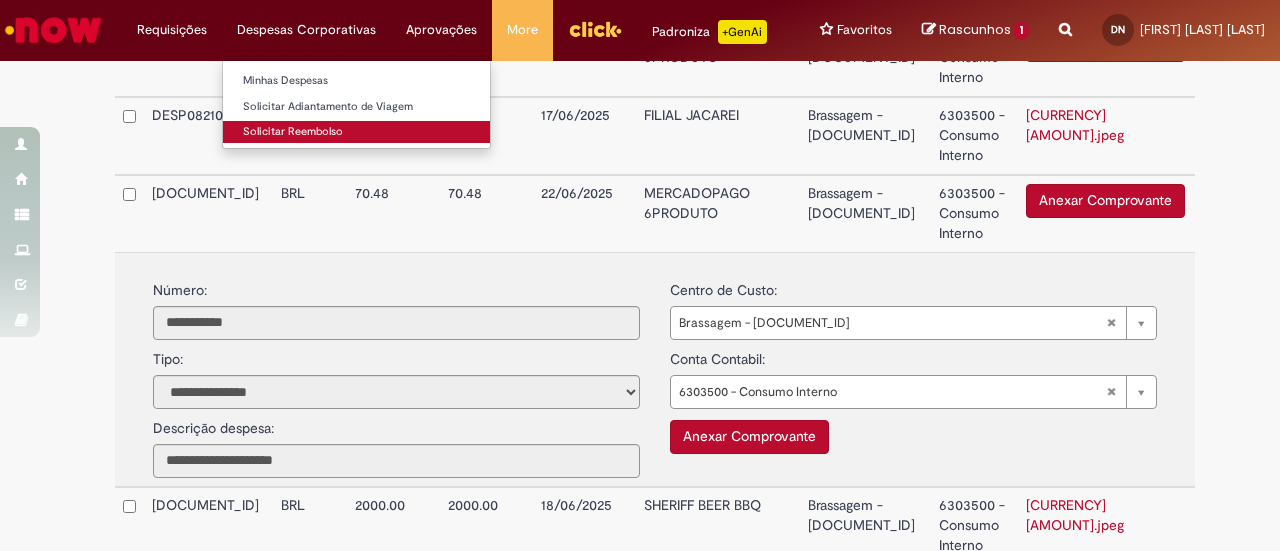 click on "Solicitar Reembolso" at bounding box center (356, 132) 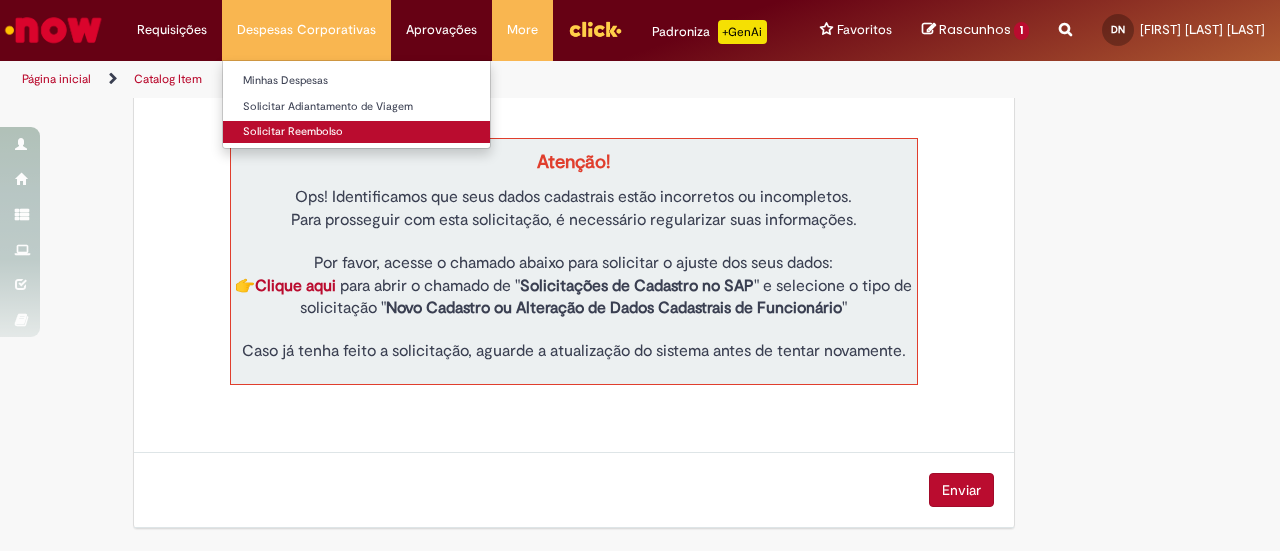 type on "********" 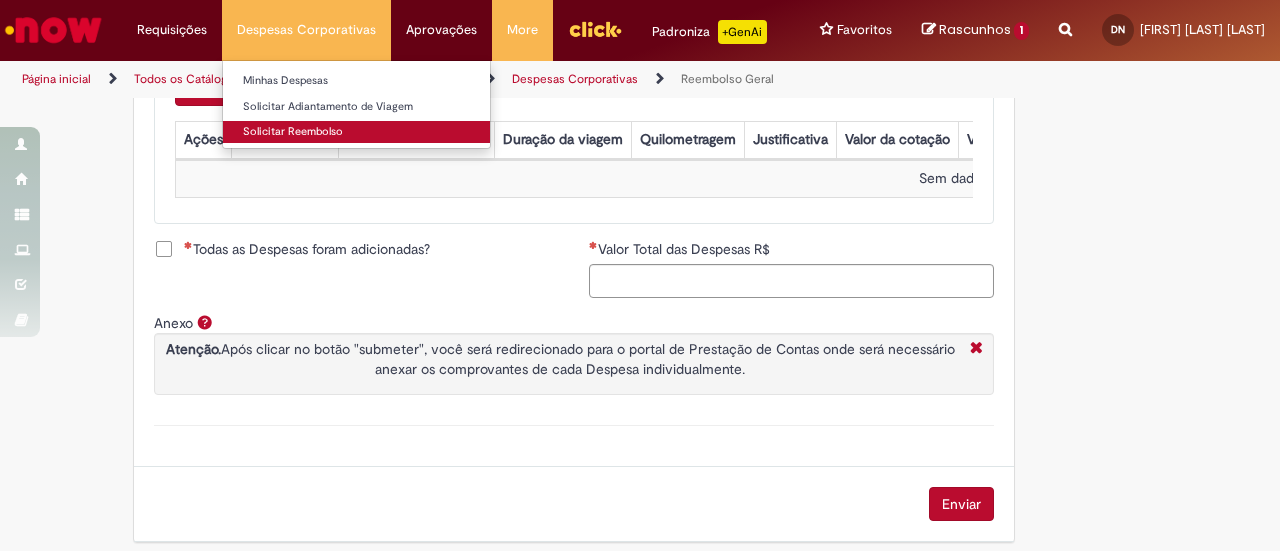 scroll, scrollTop: 0, scrollLeft: 0, axis: both 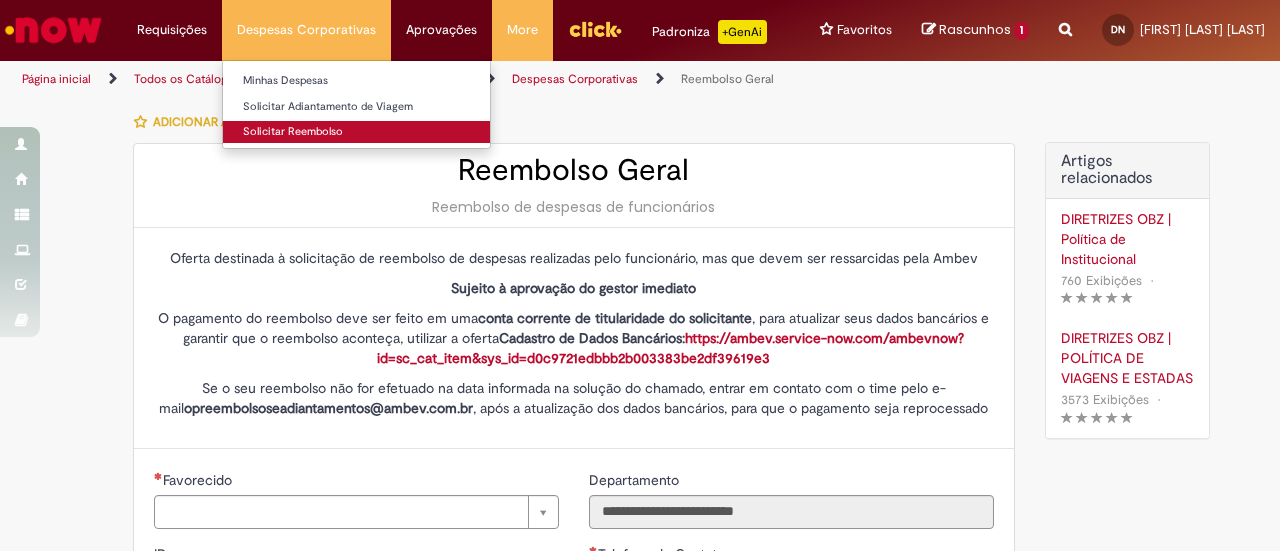 type on "**********" 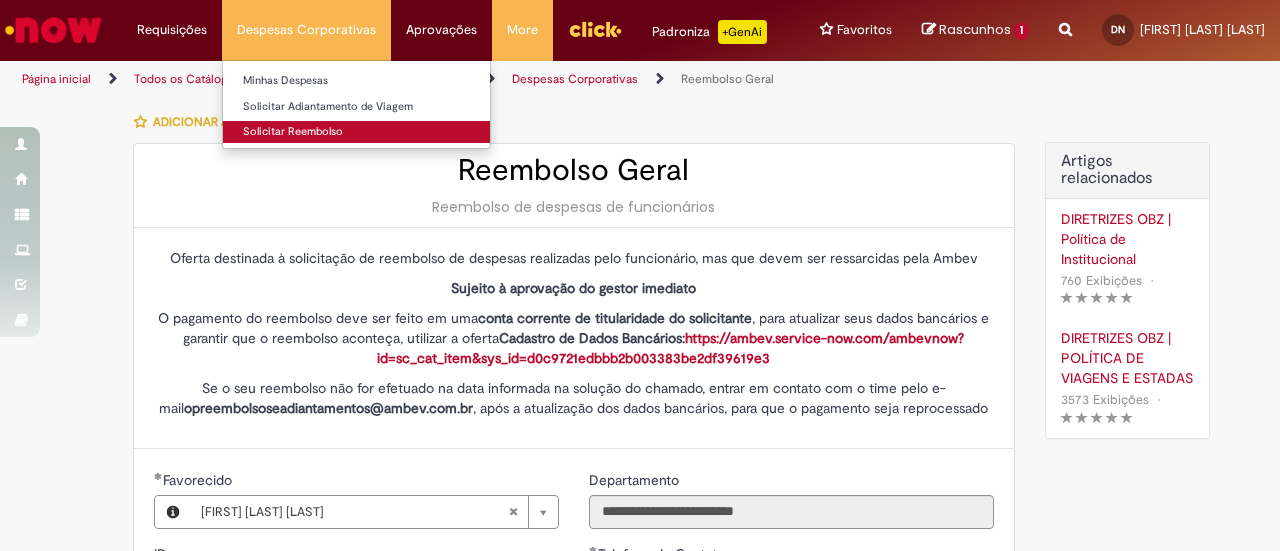 click on "Solicitar Reembolso" at bounding box center (356, 132) 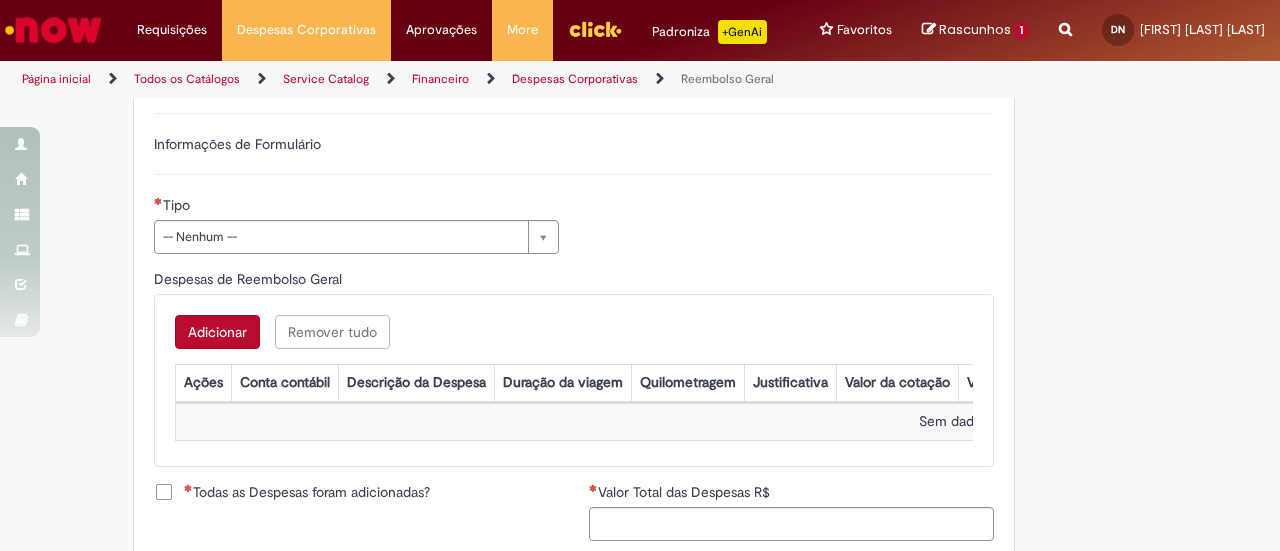 scroll, scrollTop: 674, scrollLeft: 0, axis: vertical 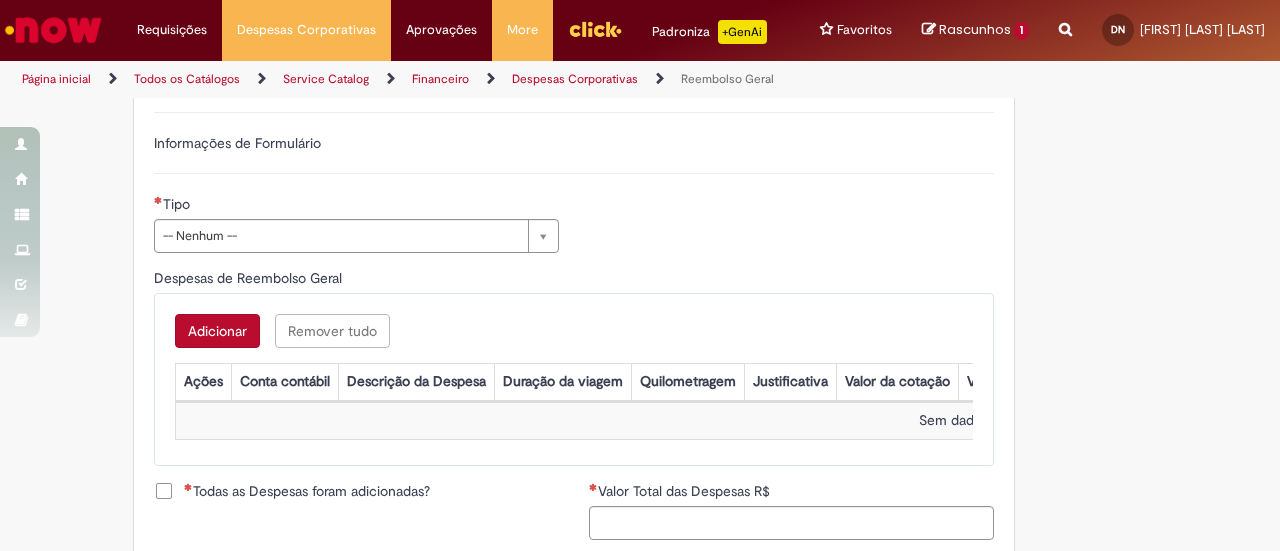 click on "Adicionar" at bounding box center (217, 331) 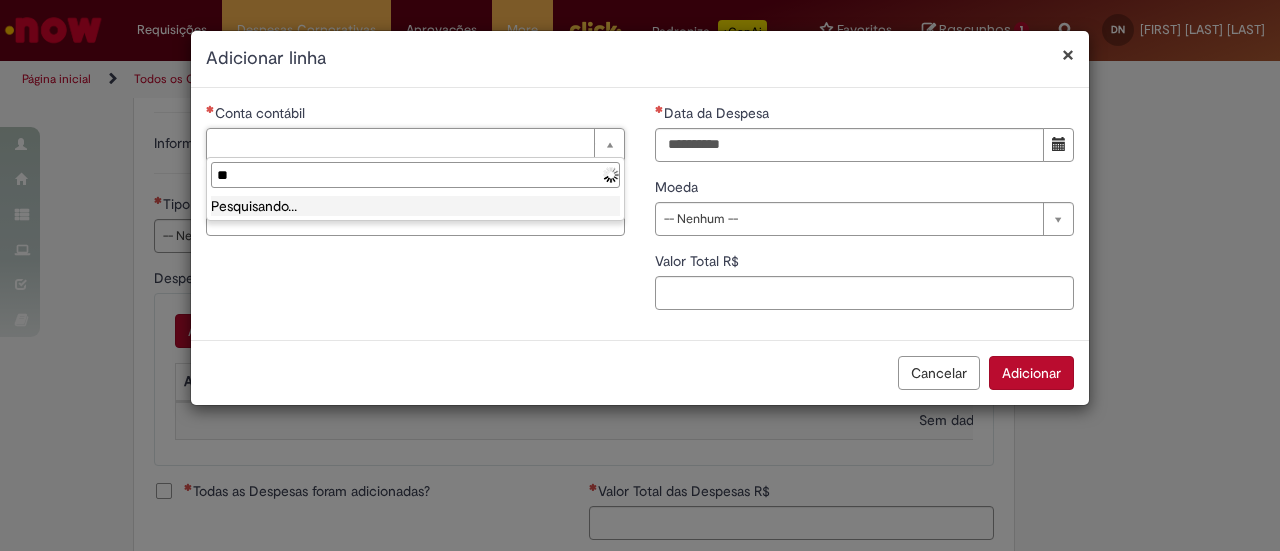 type on "*" 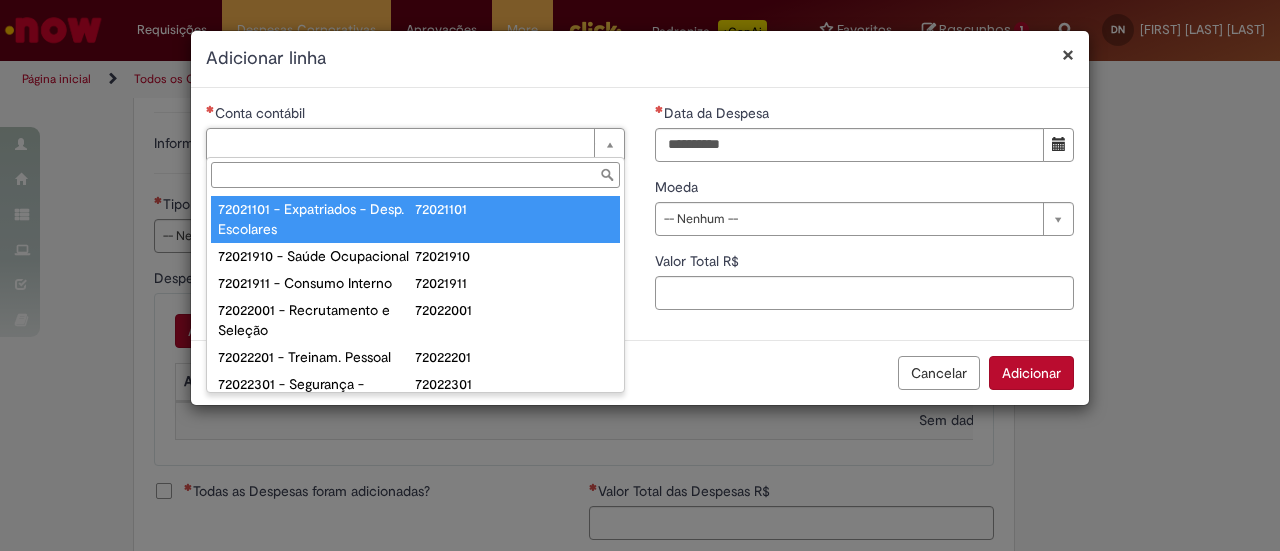 type on "*" 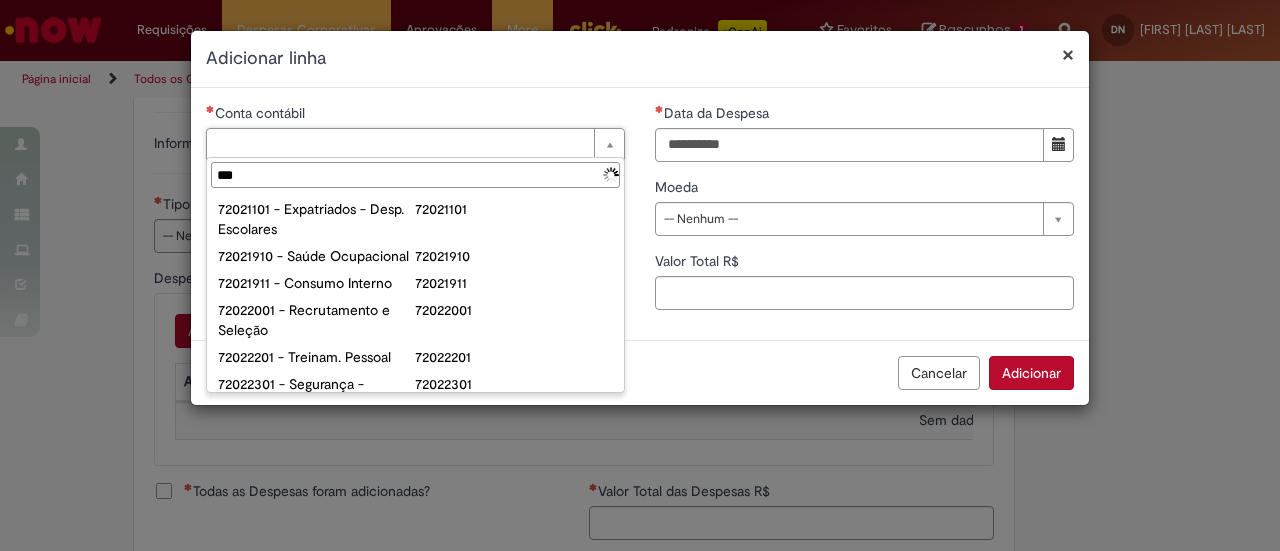 type on "****" 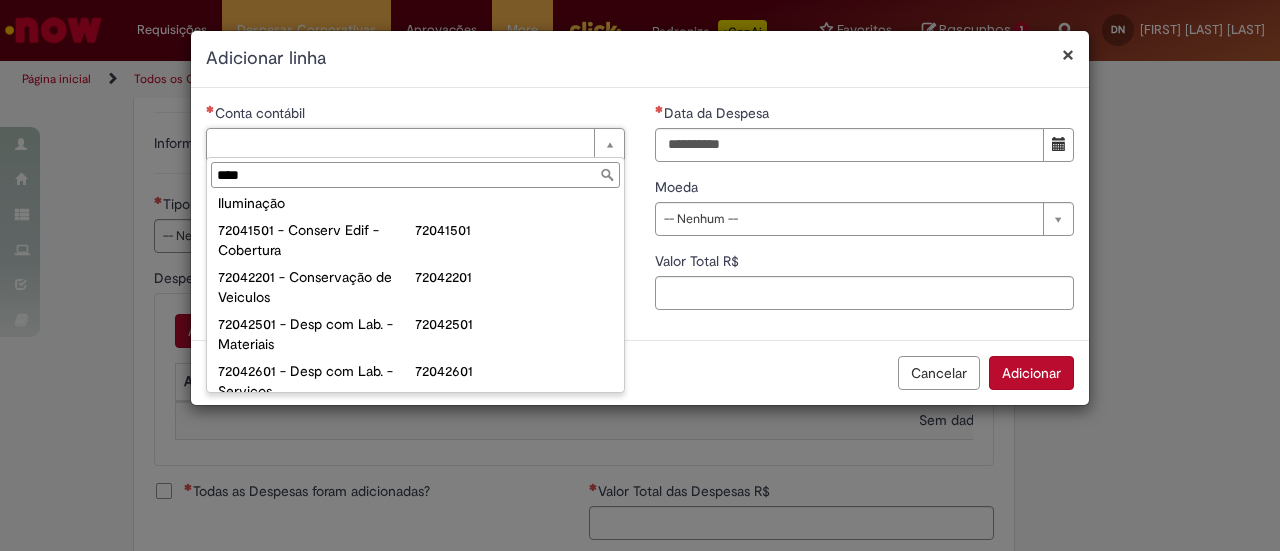 scroll, scrollTop: 160, scrollLeft: 0, axis: vertical 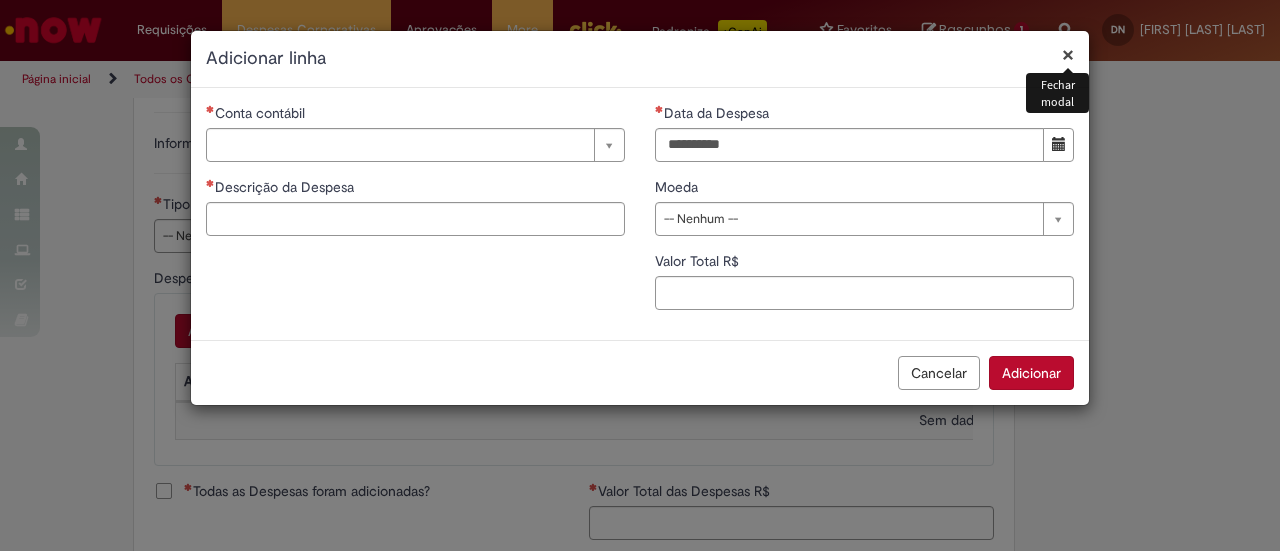 click on "×" at bounding box center [1068, 54] 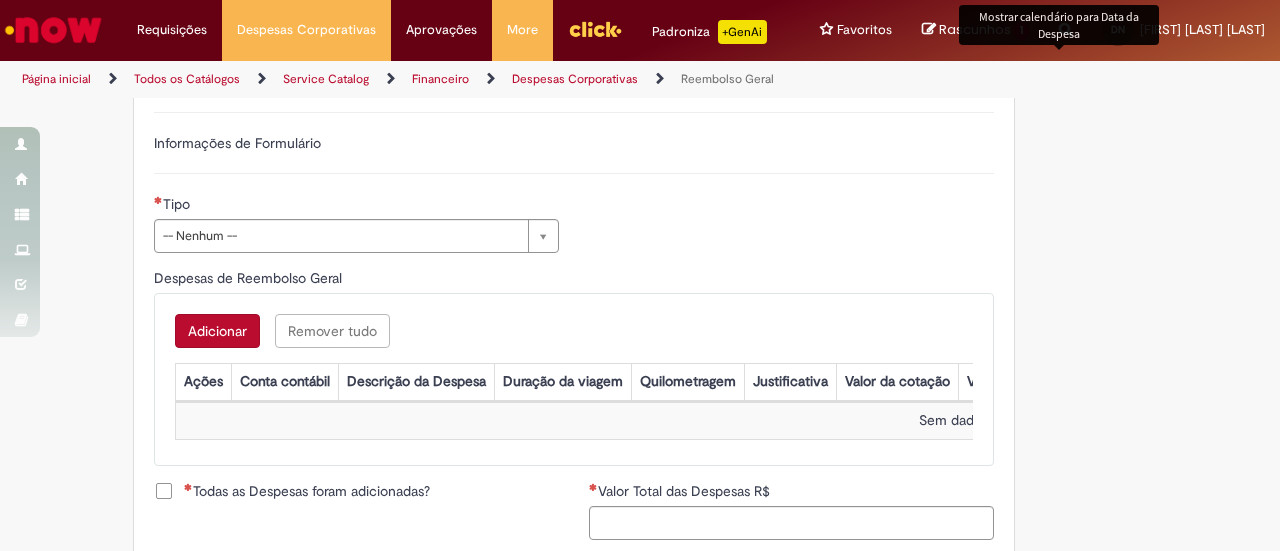 click on "Adicionar Remover tudo" at bounding box center (574, 331) 